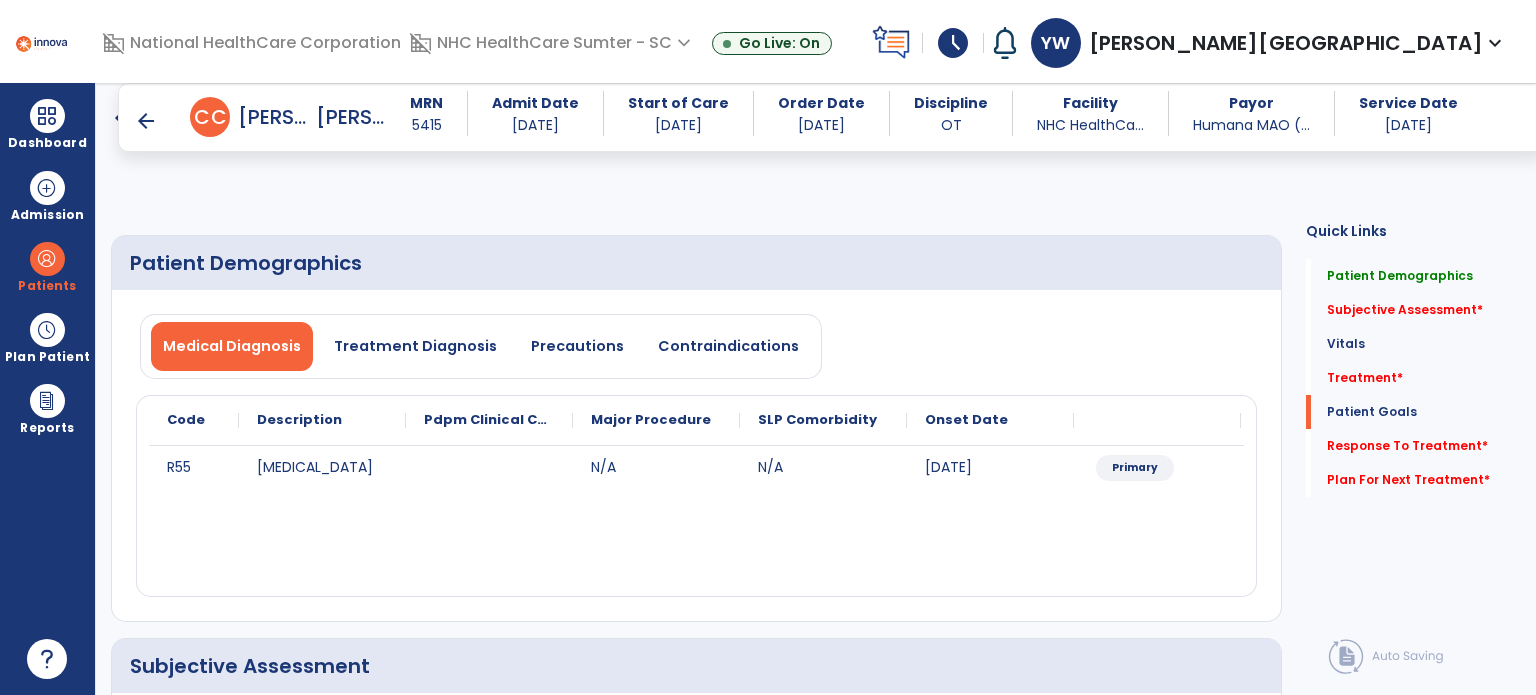 select on "*" 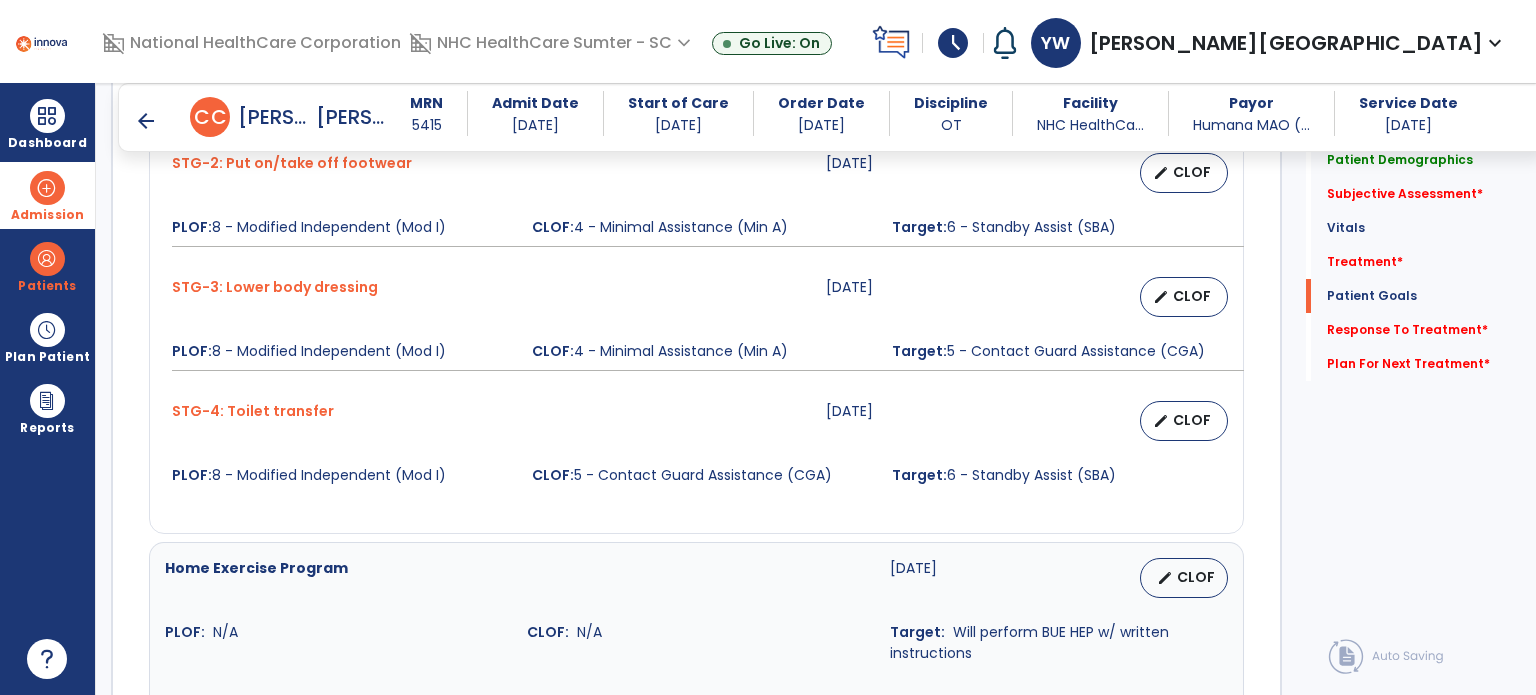 click on "Admission" at bounding box center (47, 195) 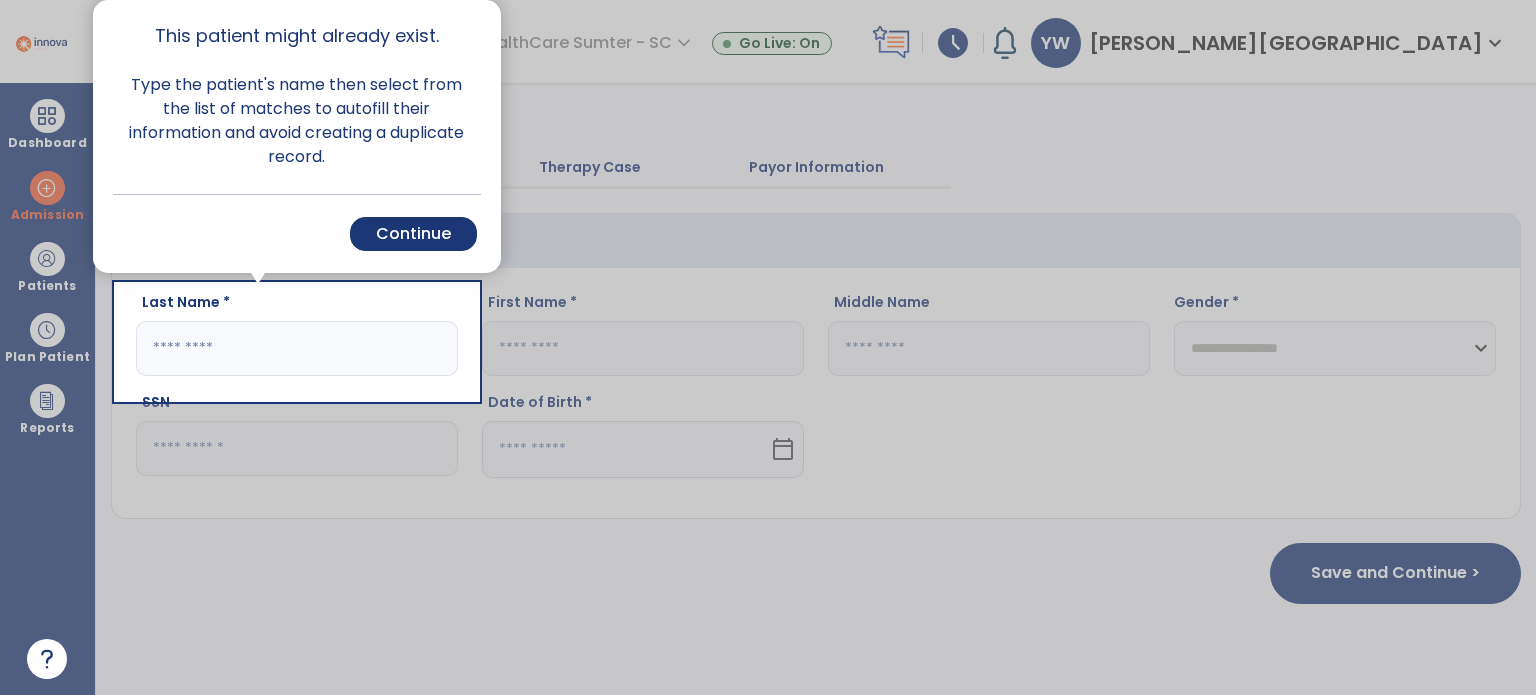 click at bounding box center (58, 347) 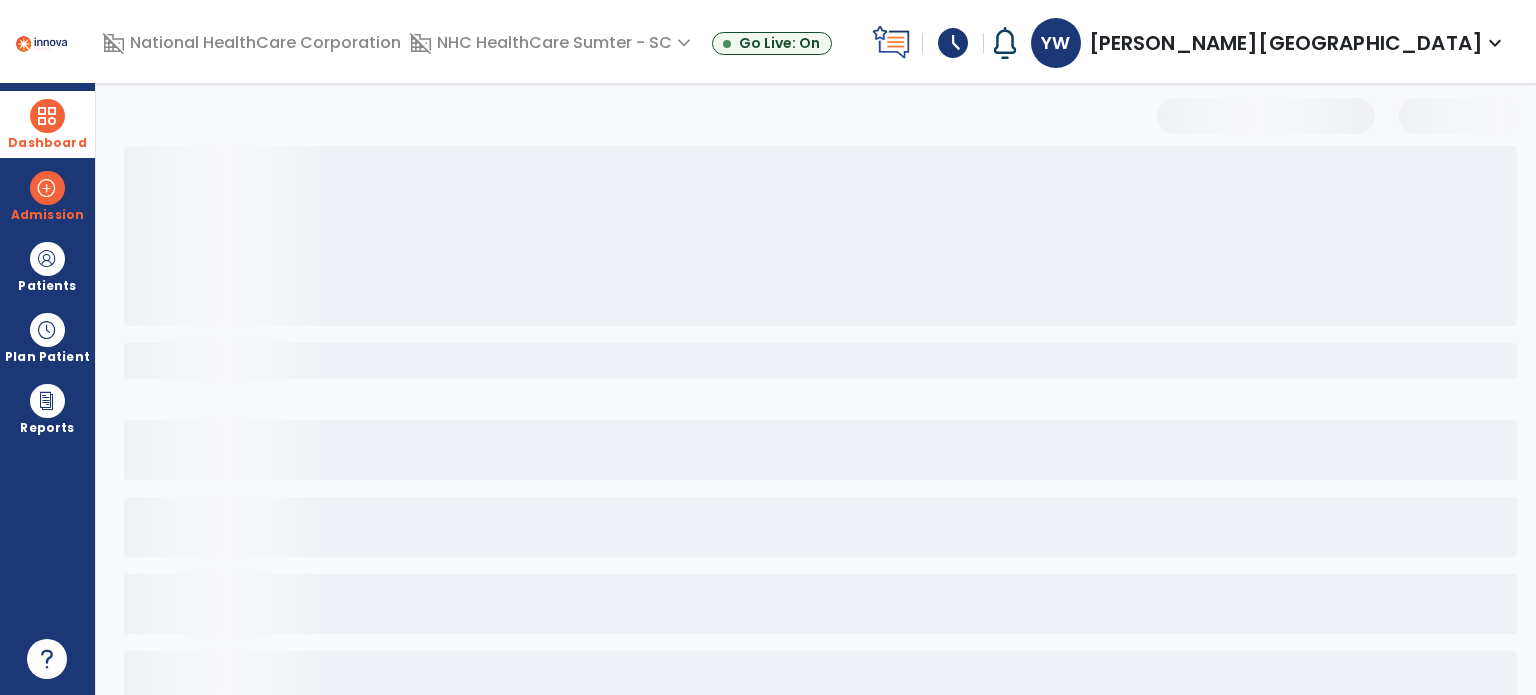 click at bounding box center (47, 116) 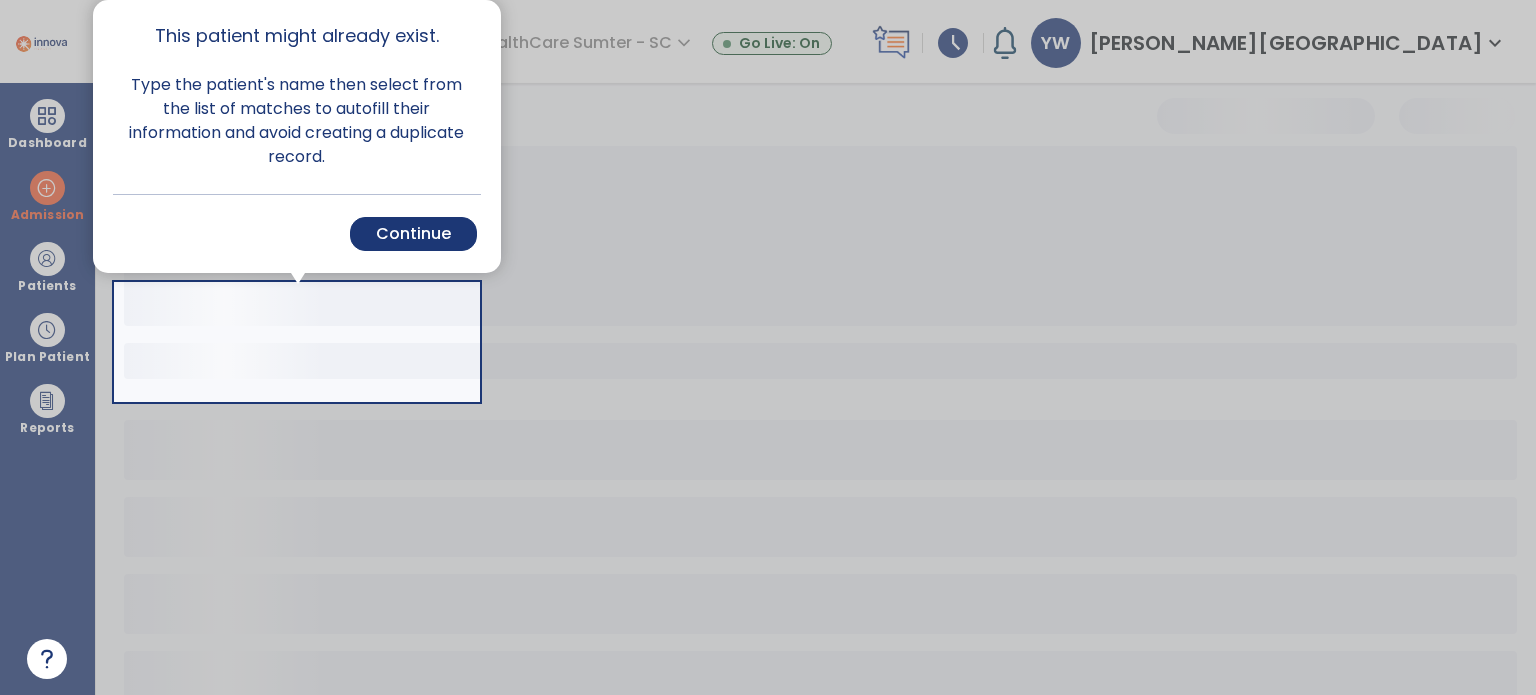 click at bounding box center (1007, 347) 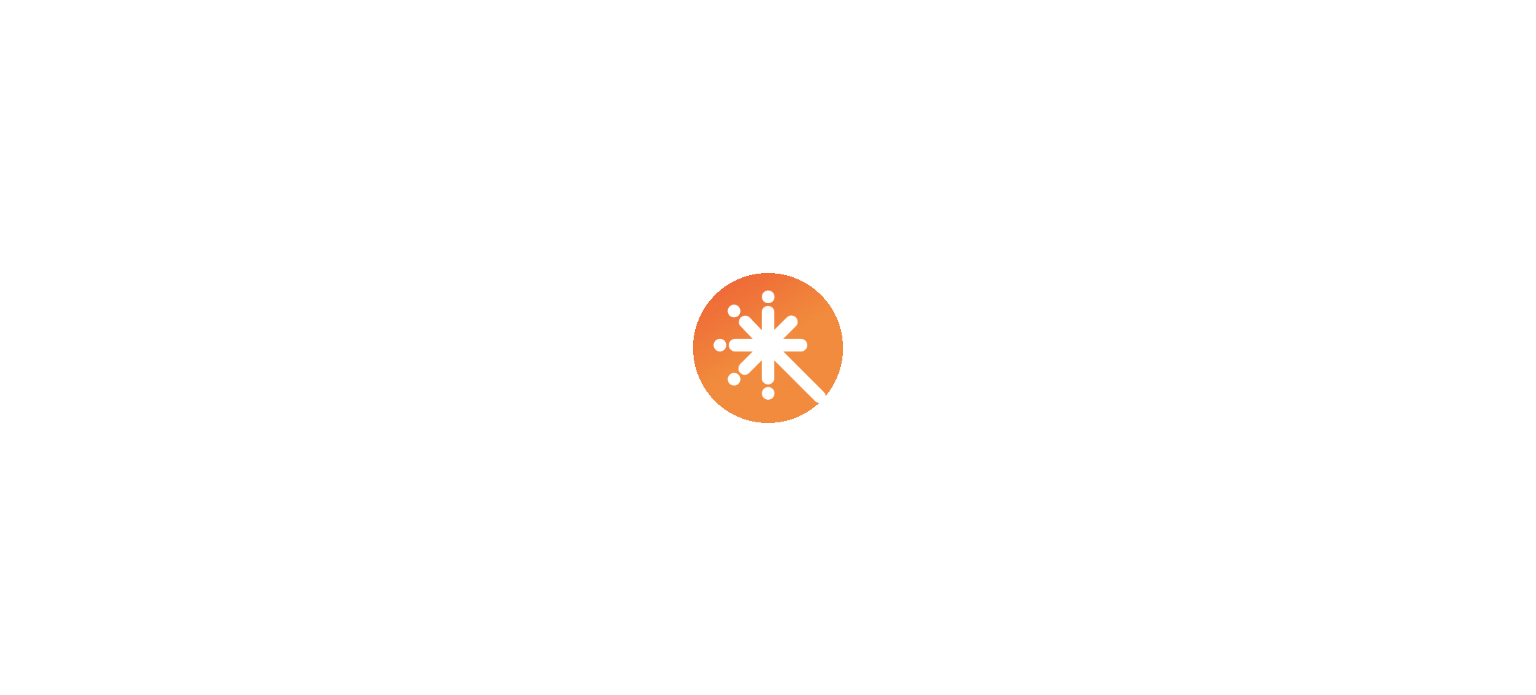 scroll, scrollTop: 0, scrollLeft: 0, axis: both 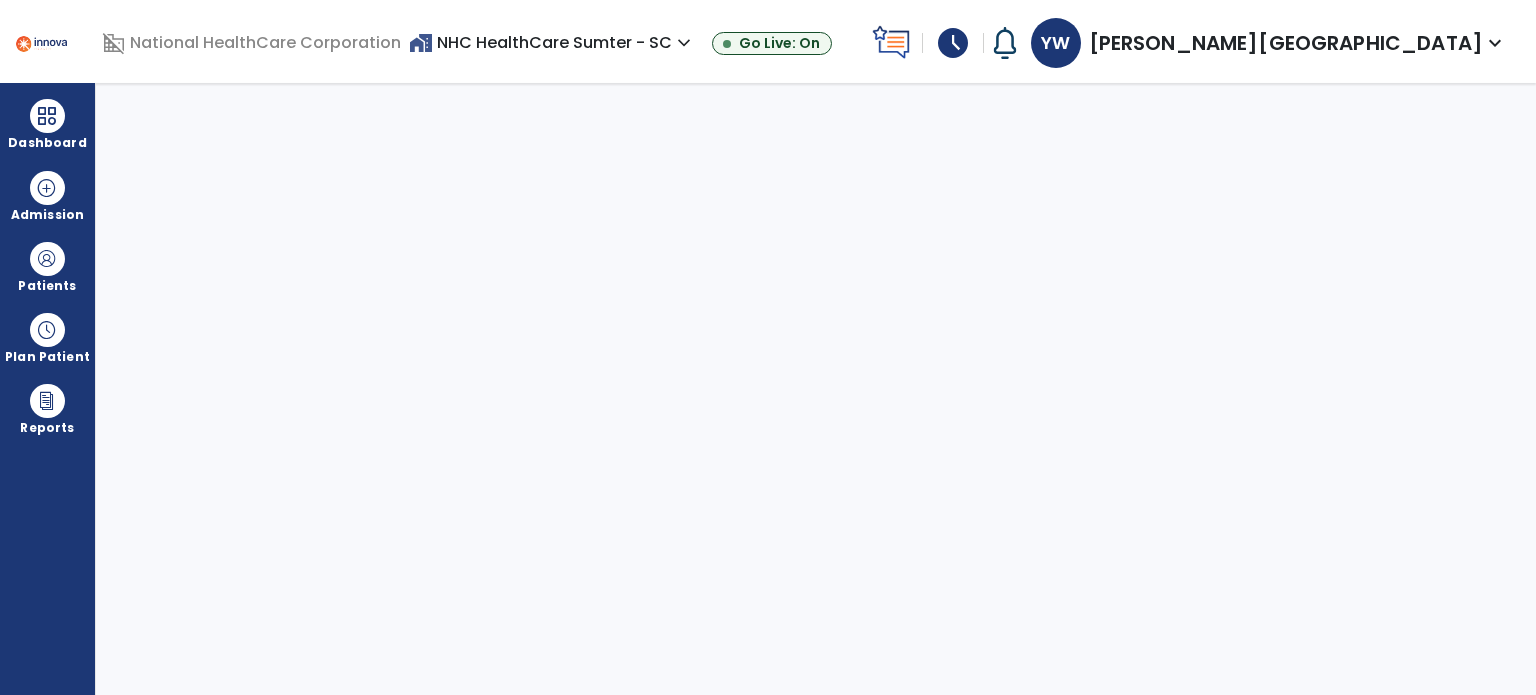 select on "****" 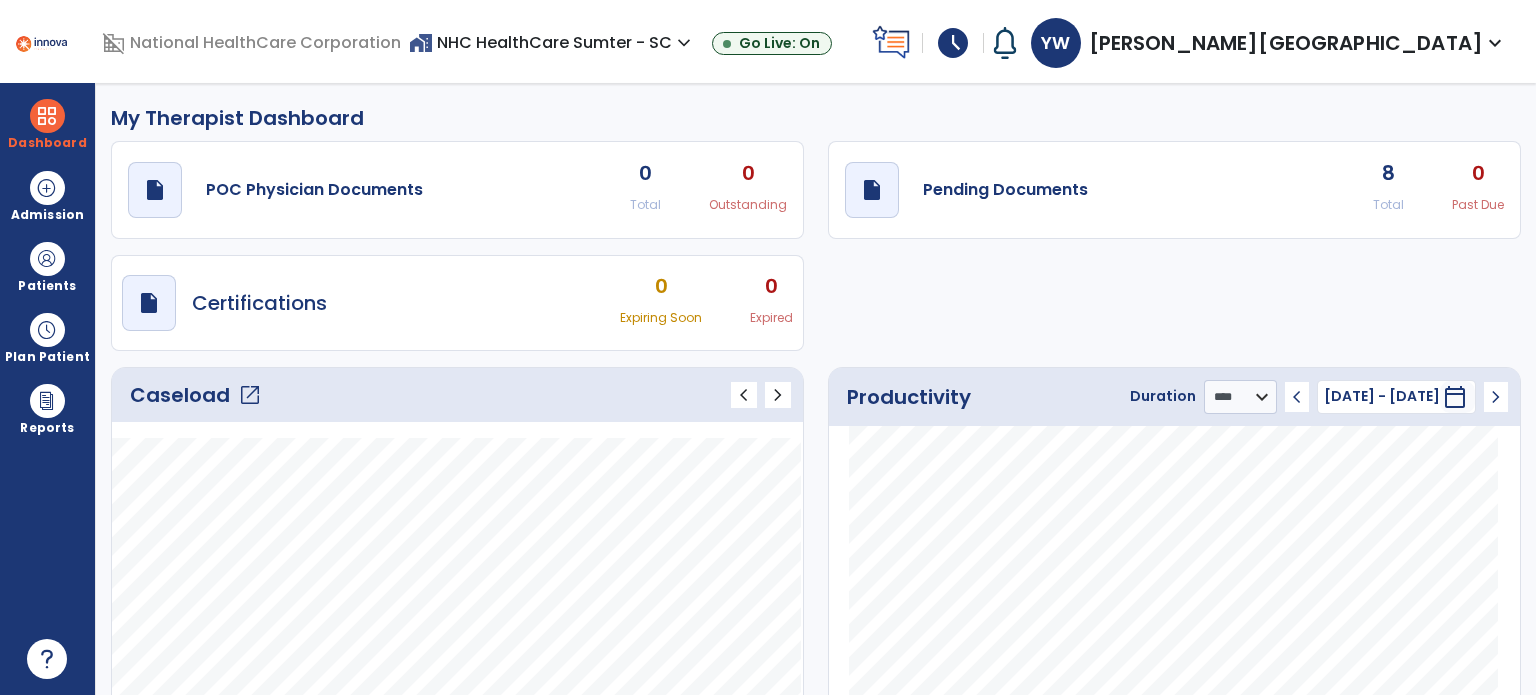 click on "open_in_new" 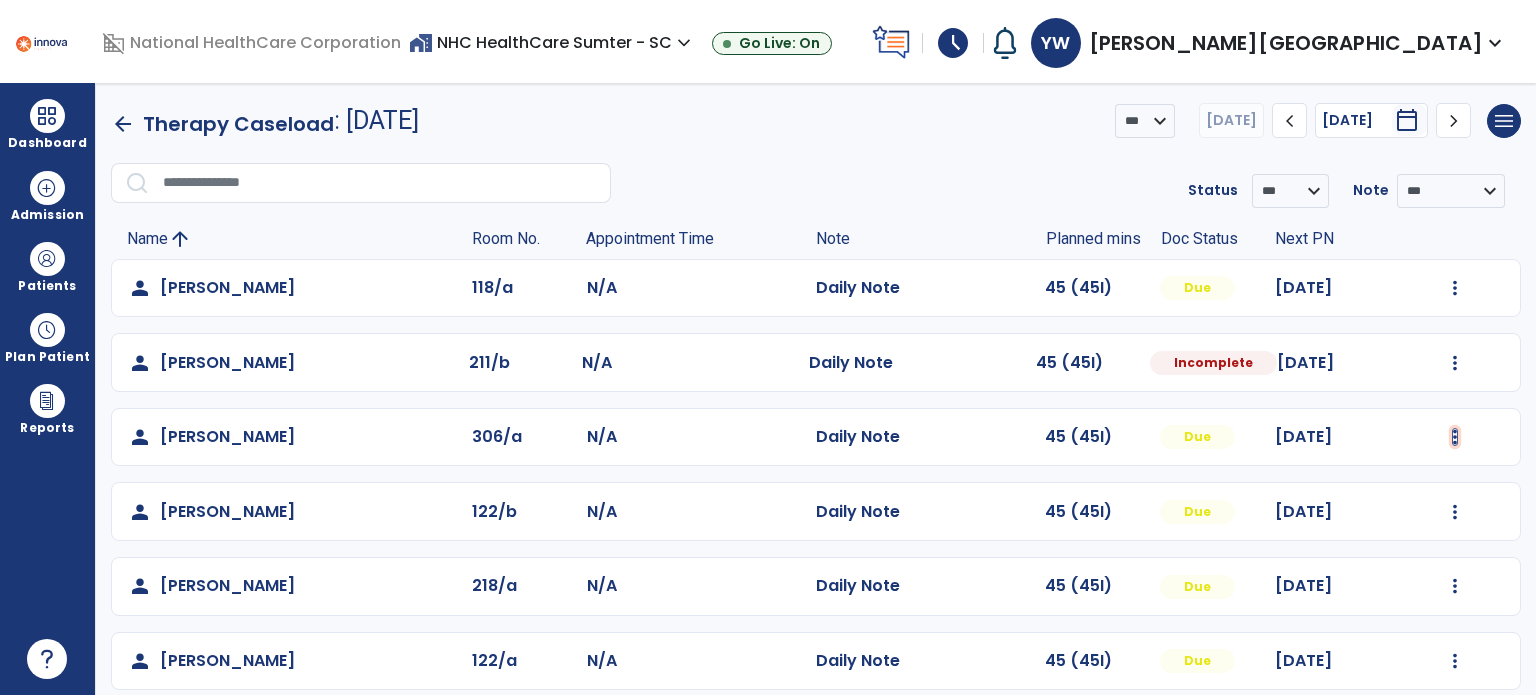 click at bounding box center [1455, 288] 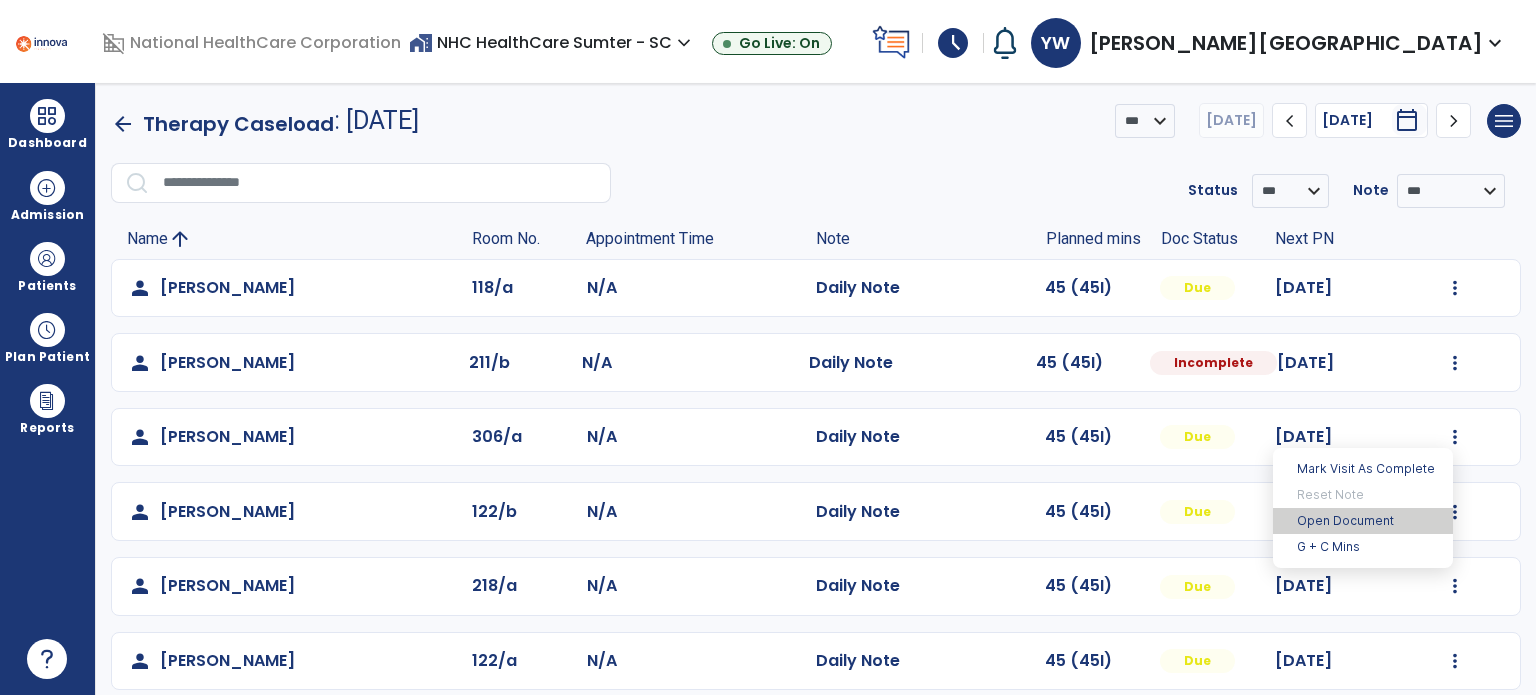 click on "Open Document" at bounding box center [1363, 521] 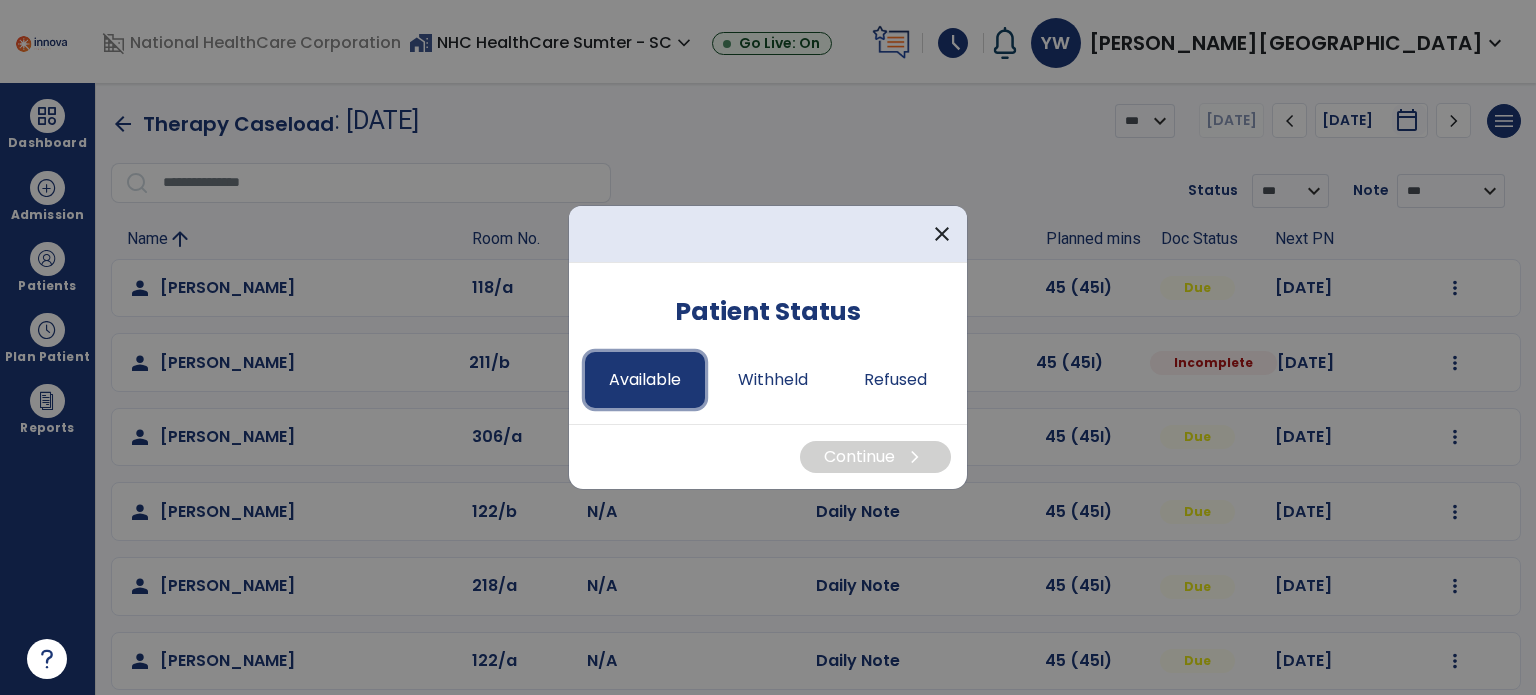 click on "Available" at bounding box center (645, 380) 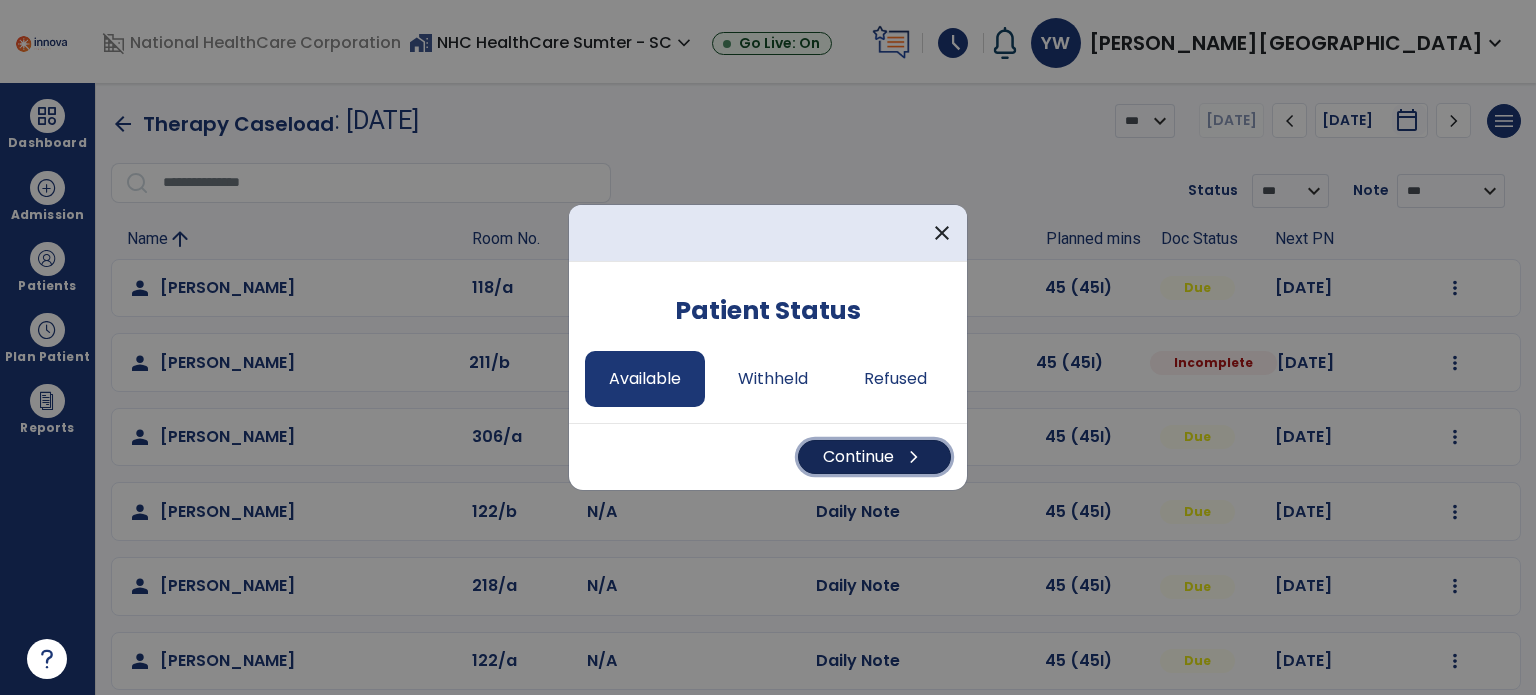 click on "Continue   chevron_right" at bounding box center [874, 457] 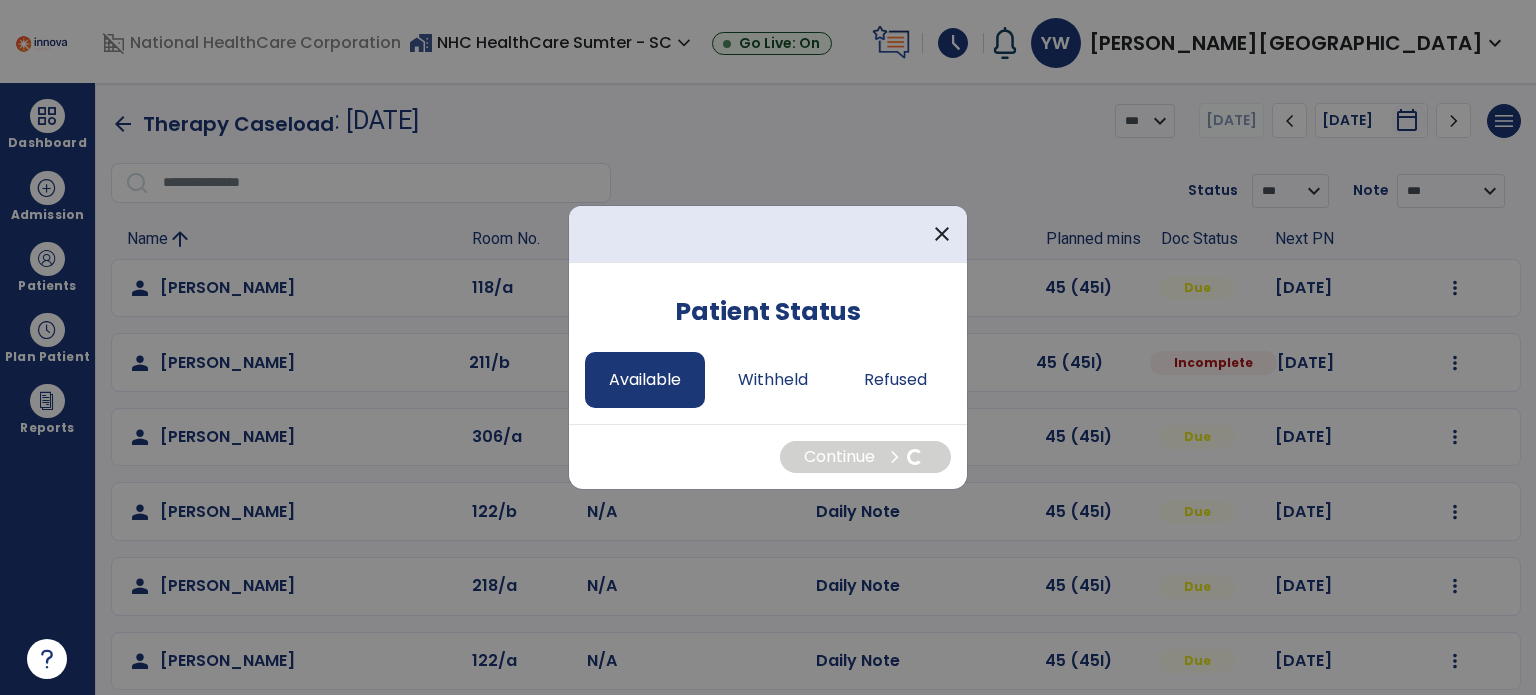 select on "*" 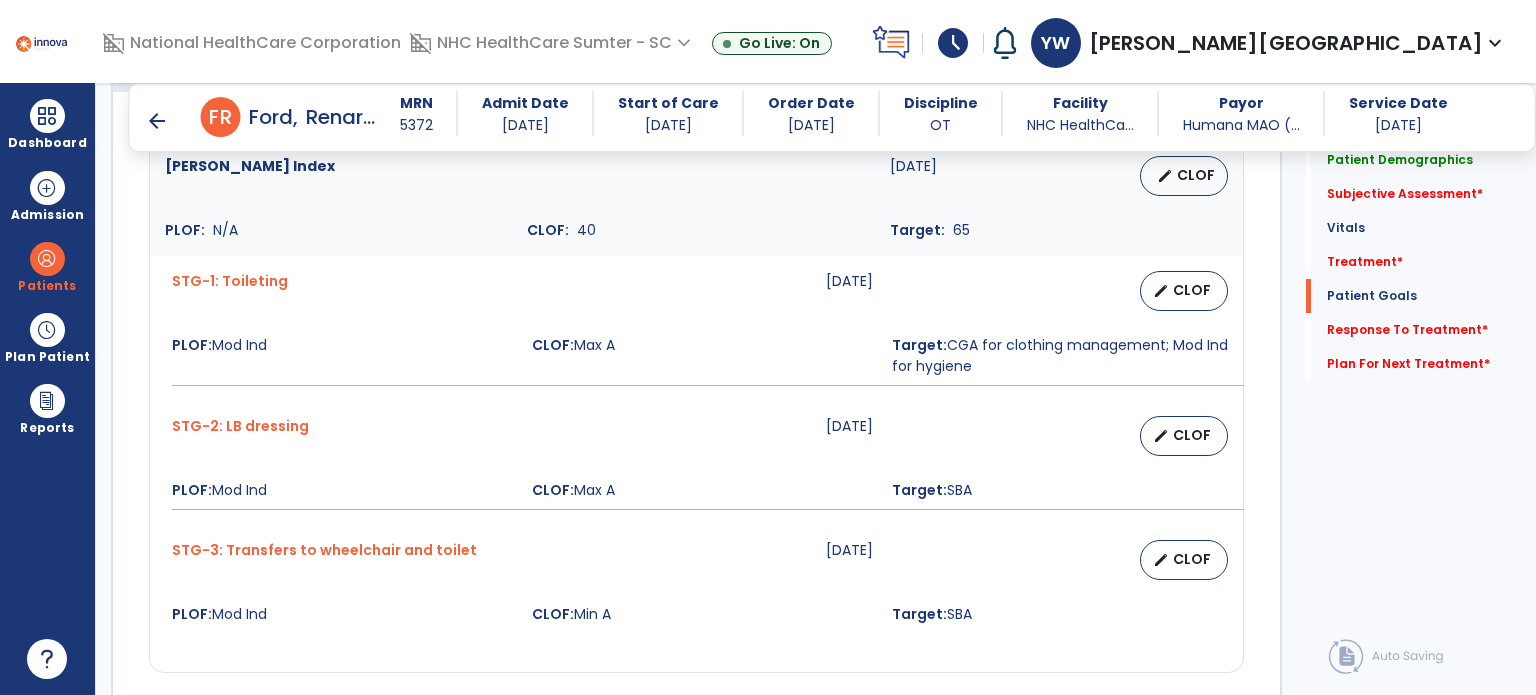 scroll, scrollTop: 1576, scrollLeft: 0, axis: vertical 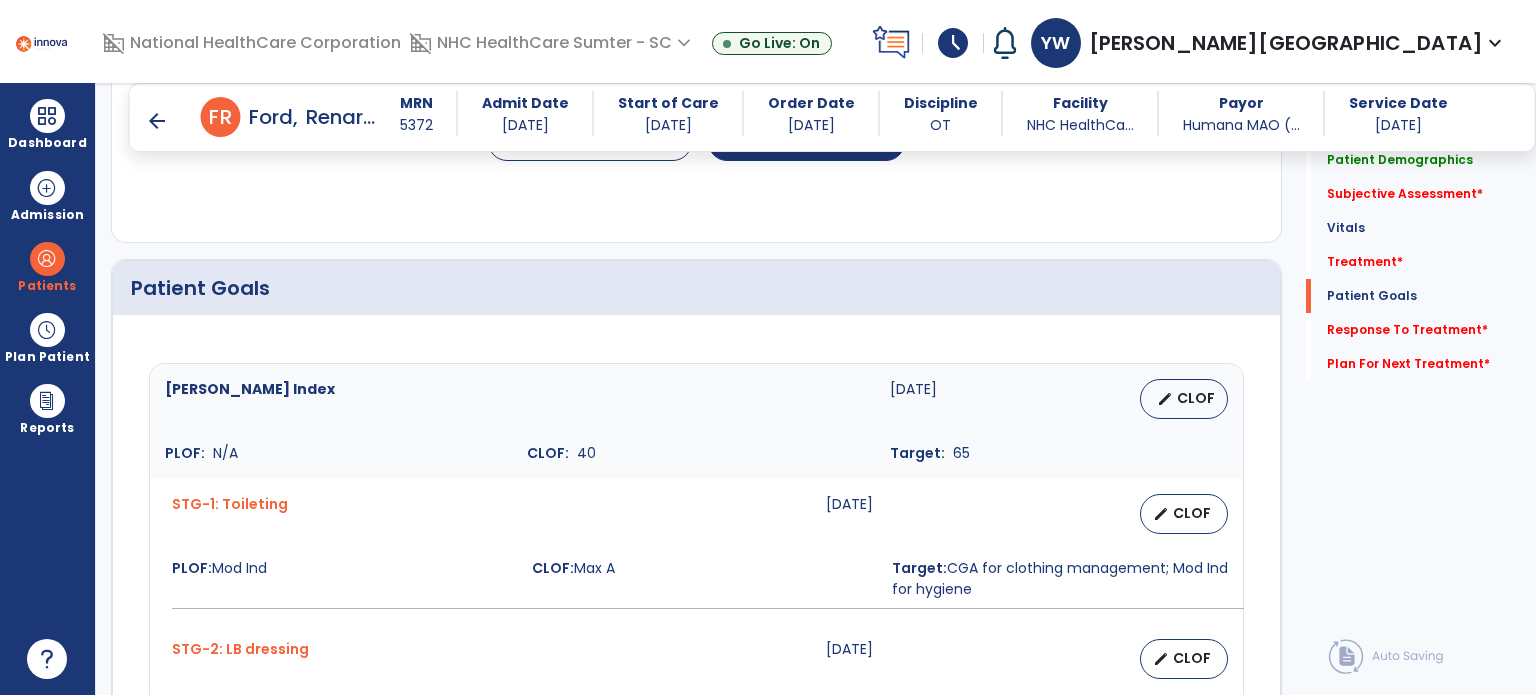 click at bounding box center [41, 41] 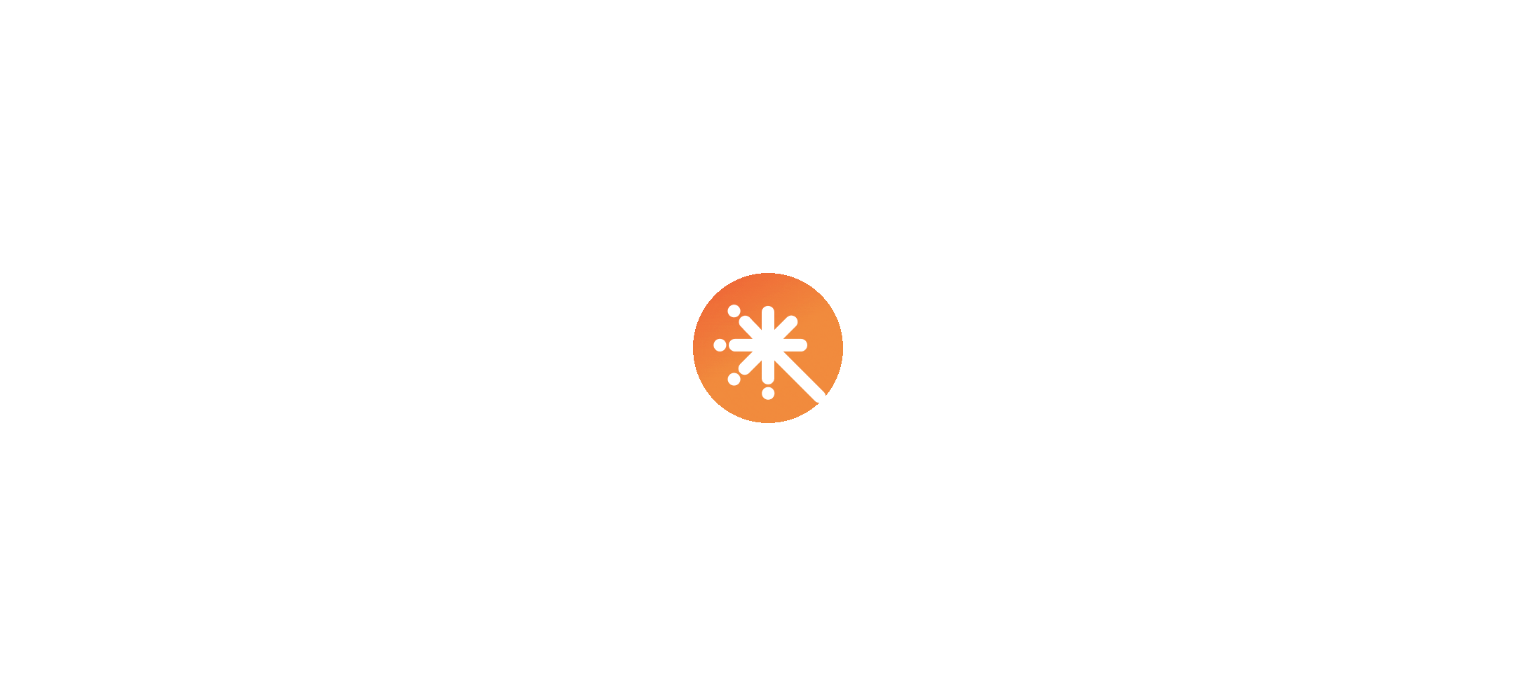 scroll, scrollTop: 0, scrollLeft: 0, axis: both 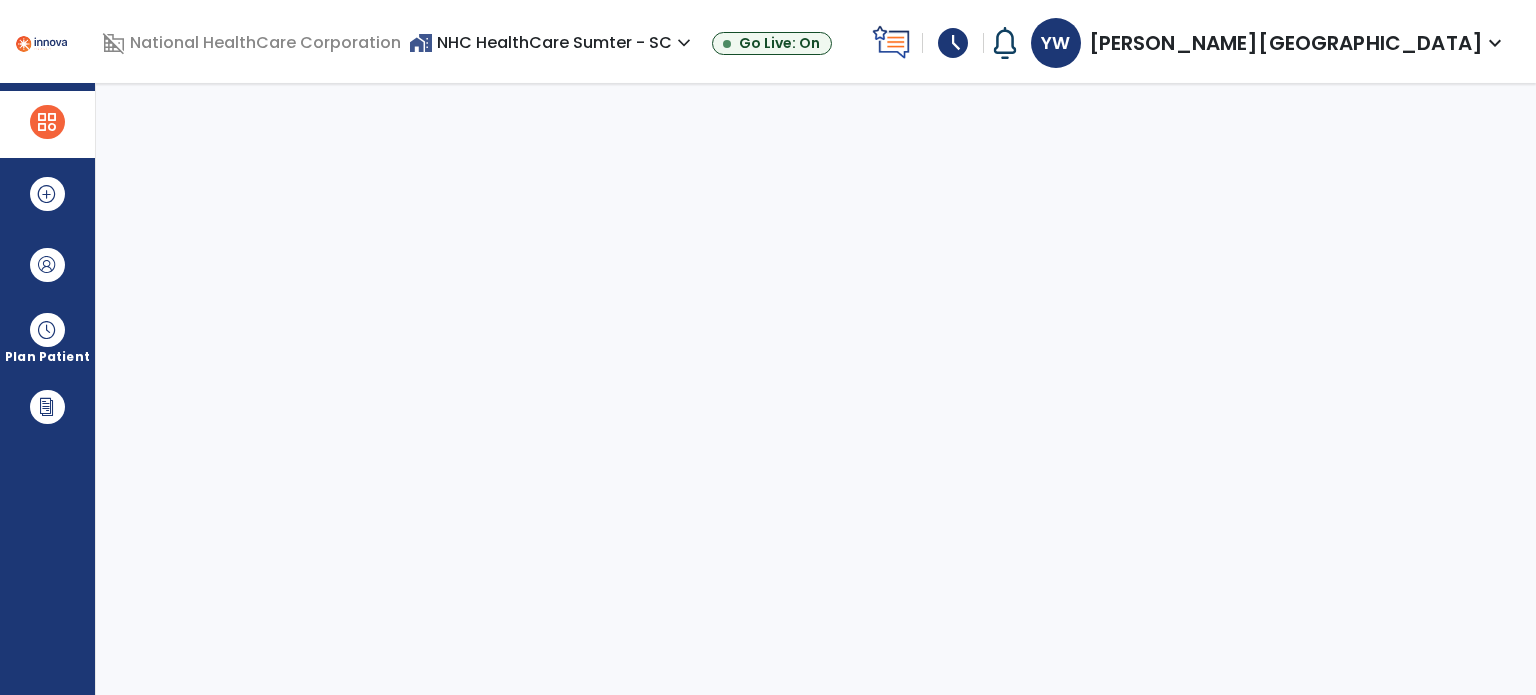 select on "****" 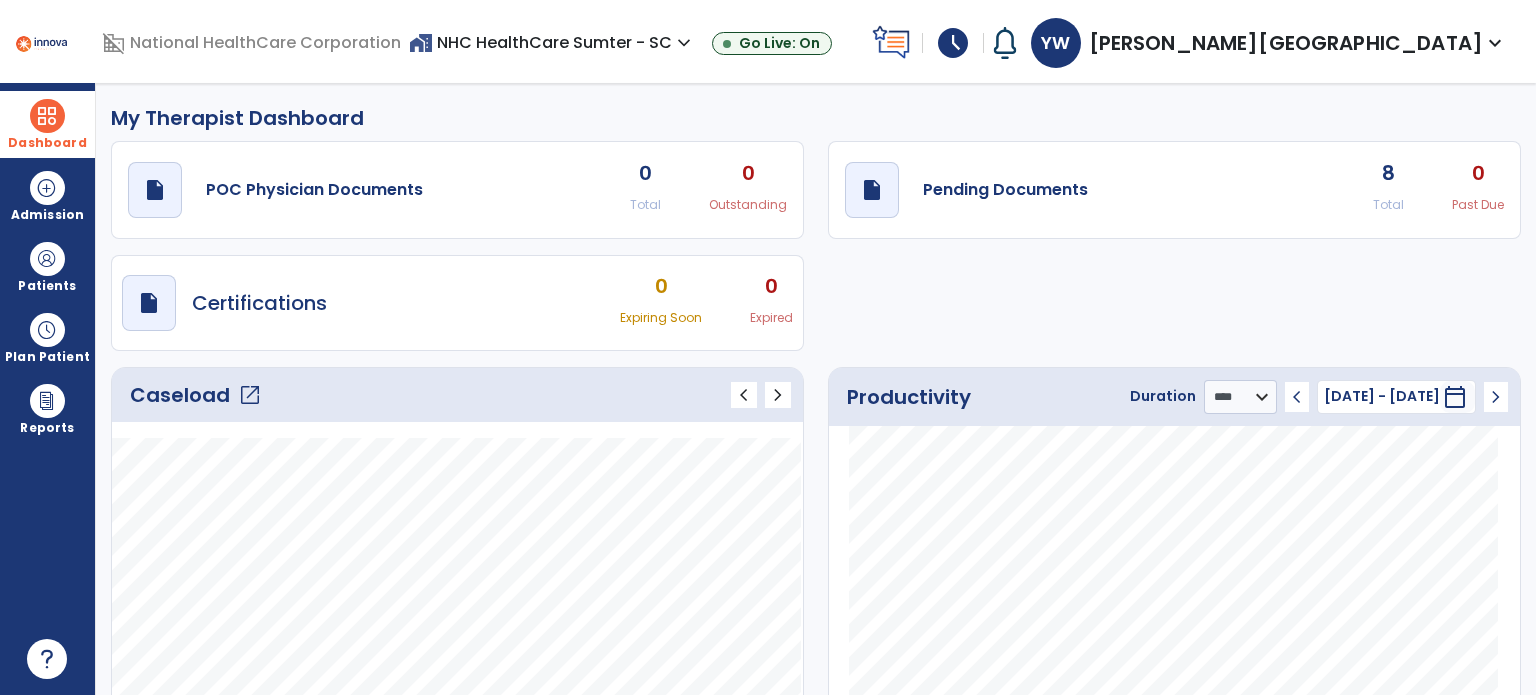 click at bounding box center [47, 116] 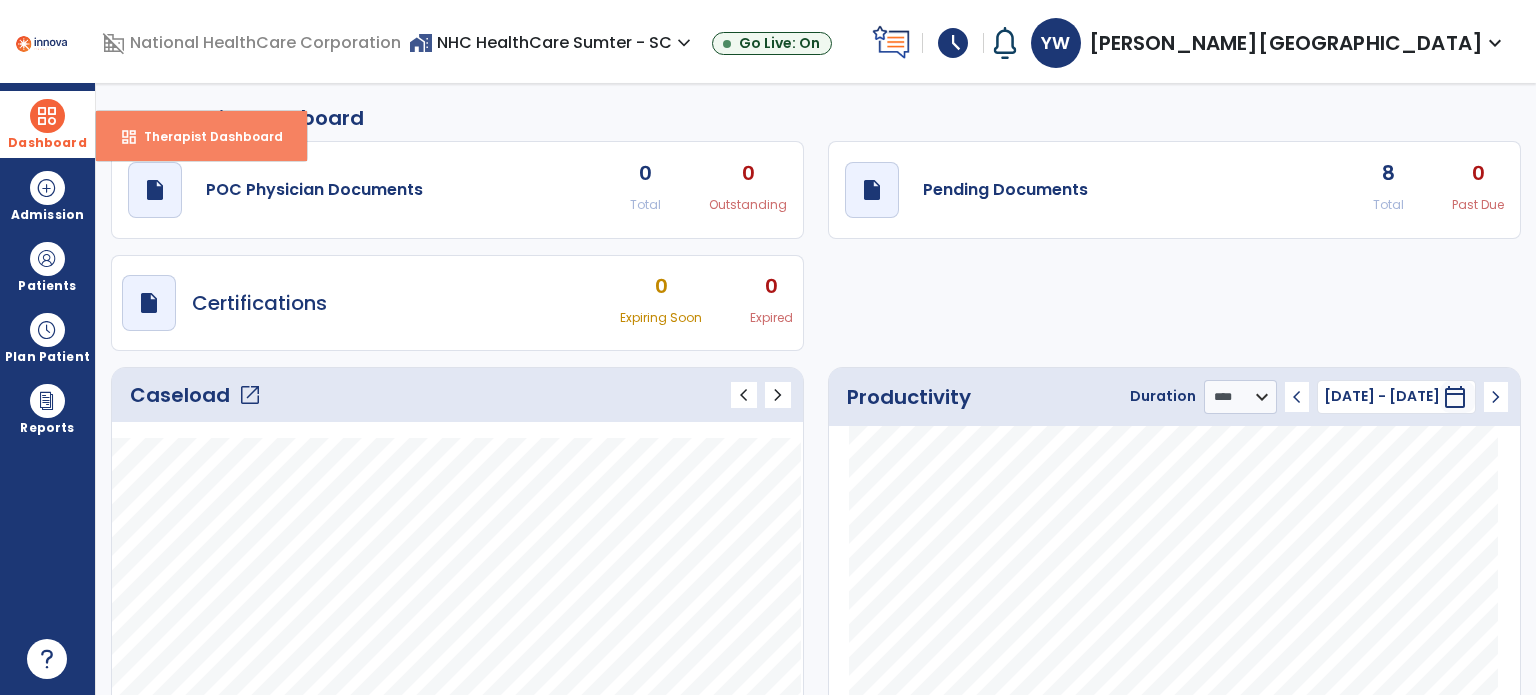 click on "Therapist Dashboard" at bounding box center (205, 136) 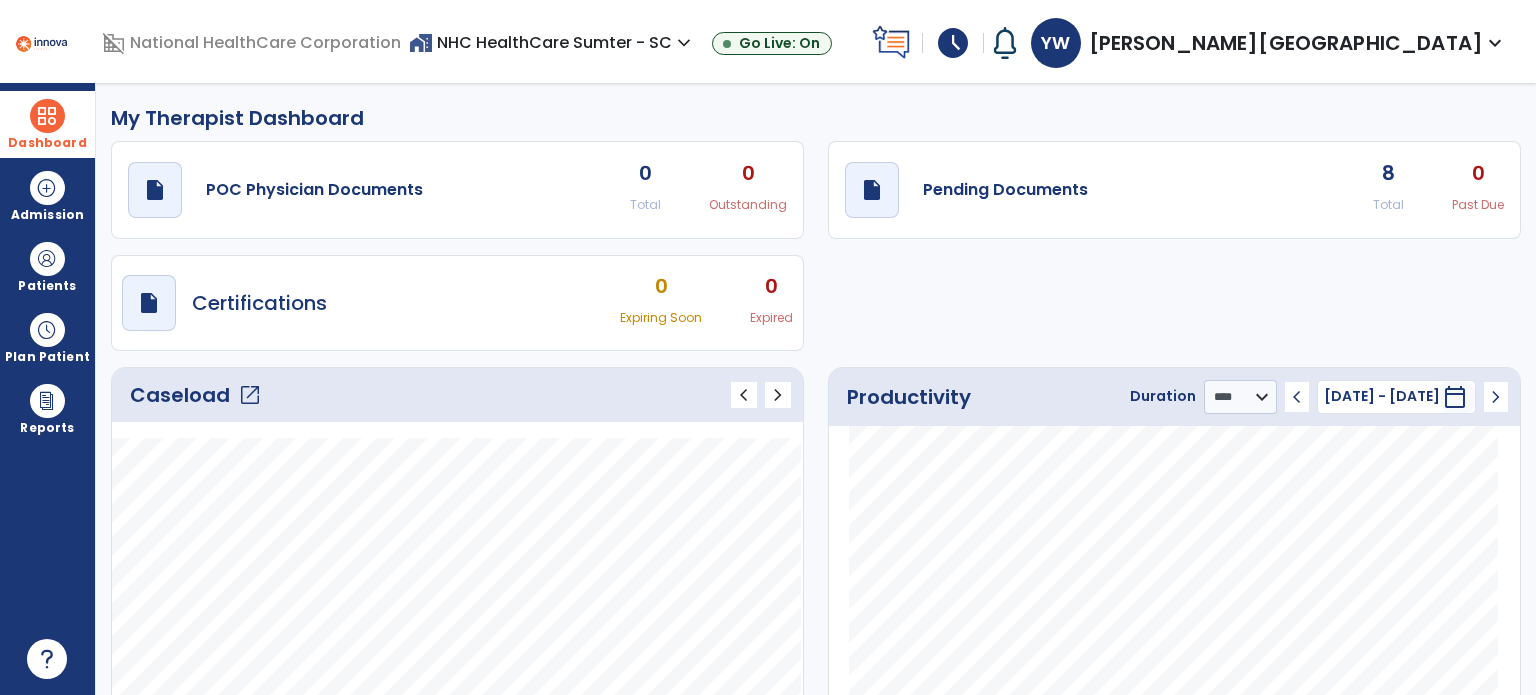 click on "open_in_new" 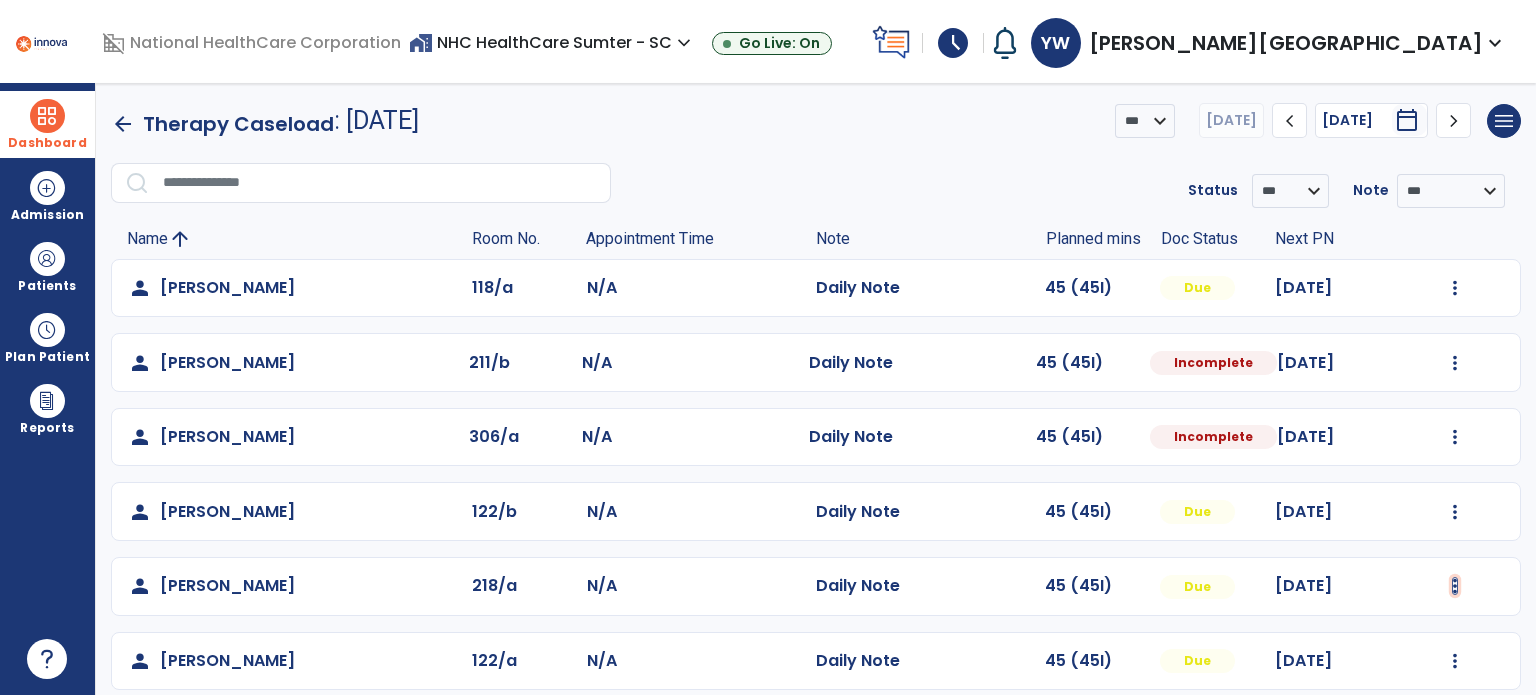 click at bounding box center (1455, 288) 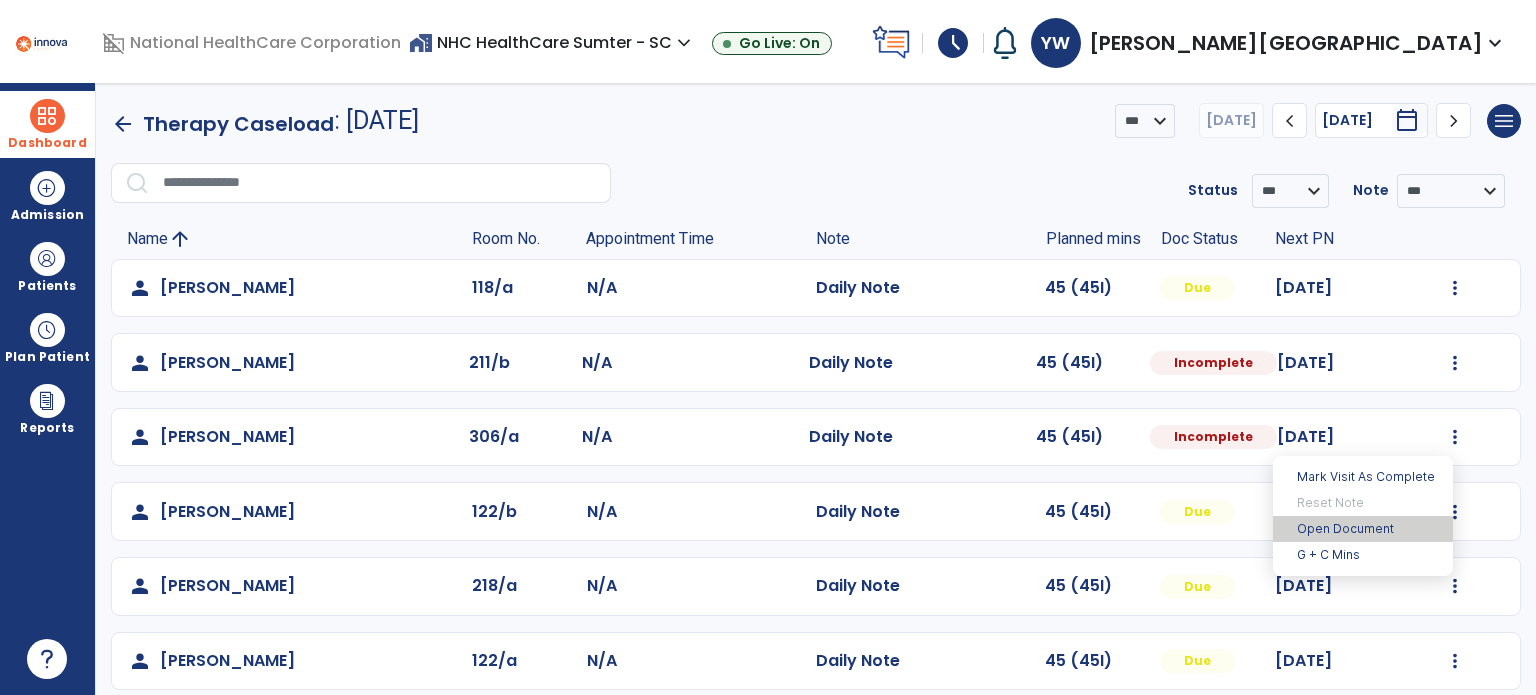 click on "Mark Visit As Complete   Reset Note   Open Document   G + C Mins" at bounding box center [1363, 516] 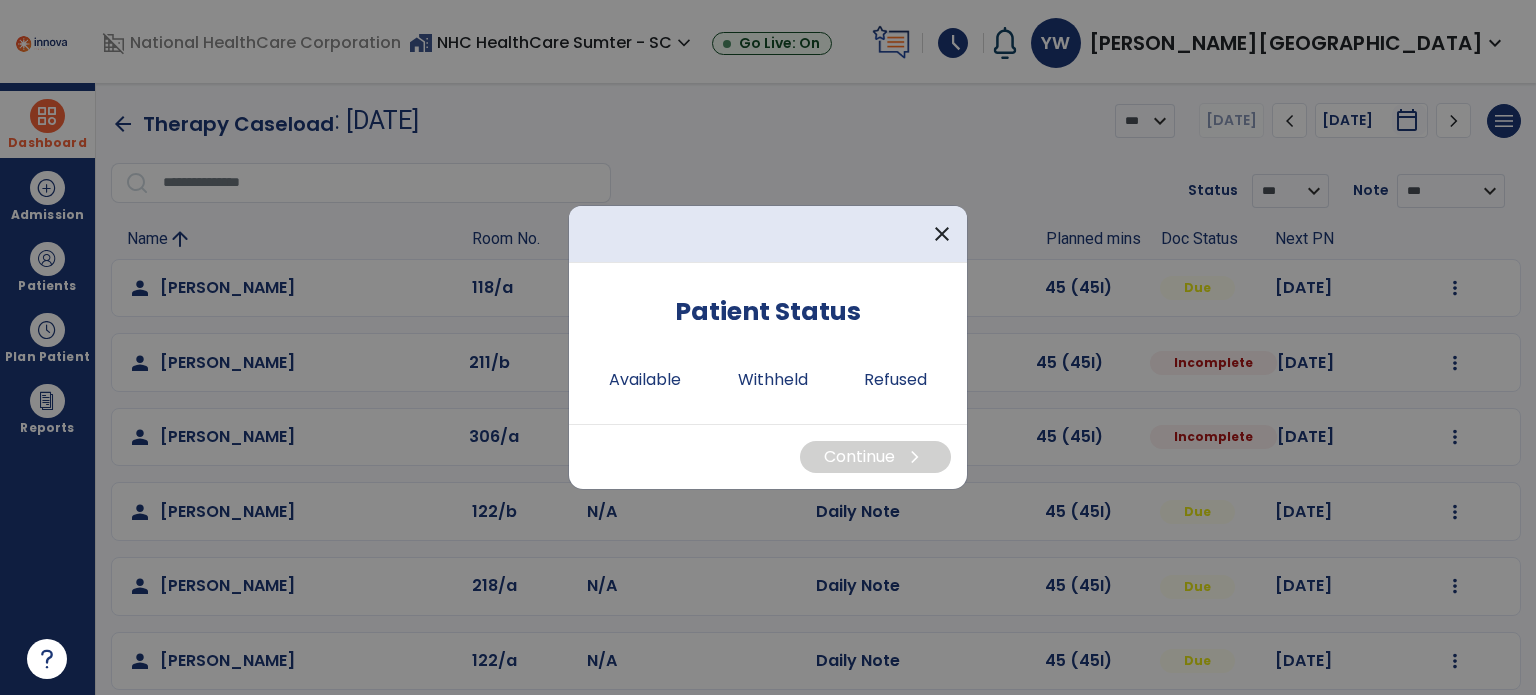 drag, startPoint x: 673, startPoint y: 383, endPoint x: 711, endPoint y: 420, distance: 53.037724 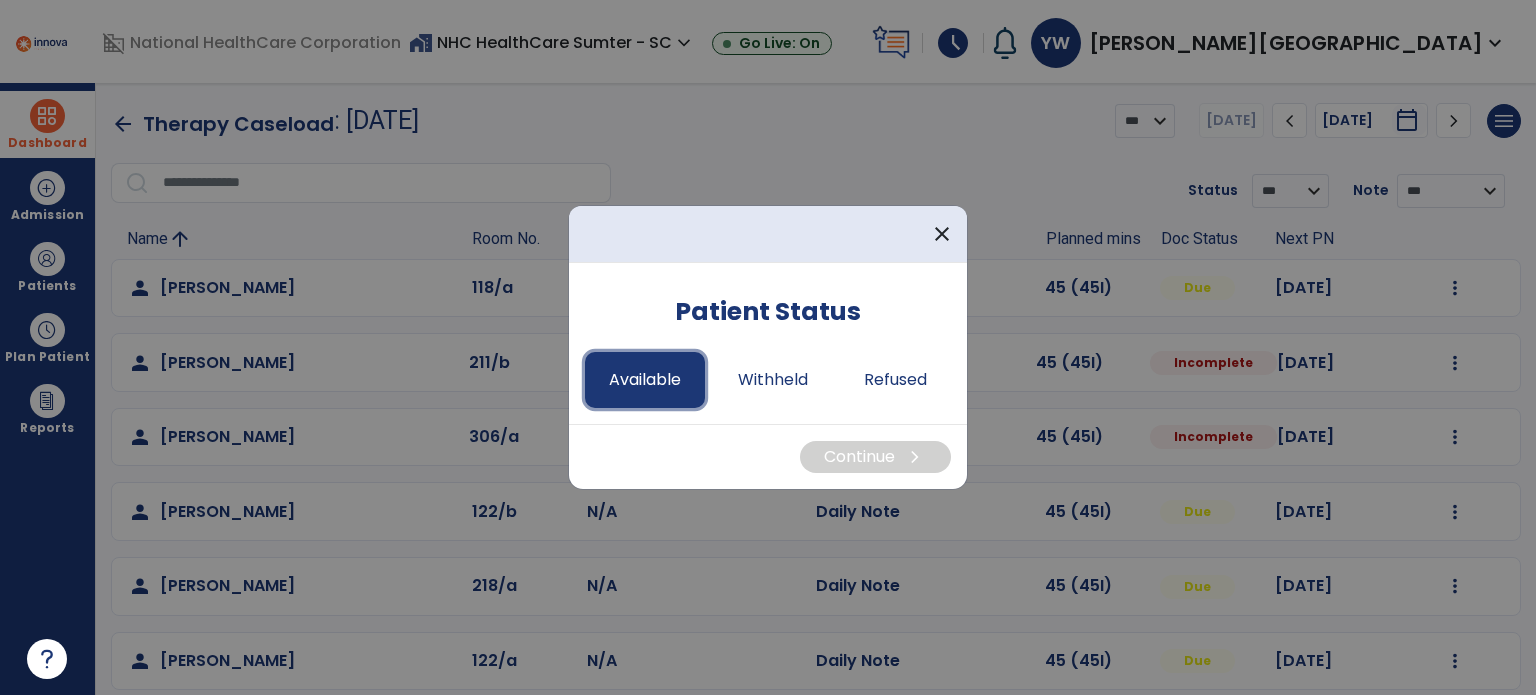click on "Available" at bounding box center (645, 380) 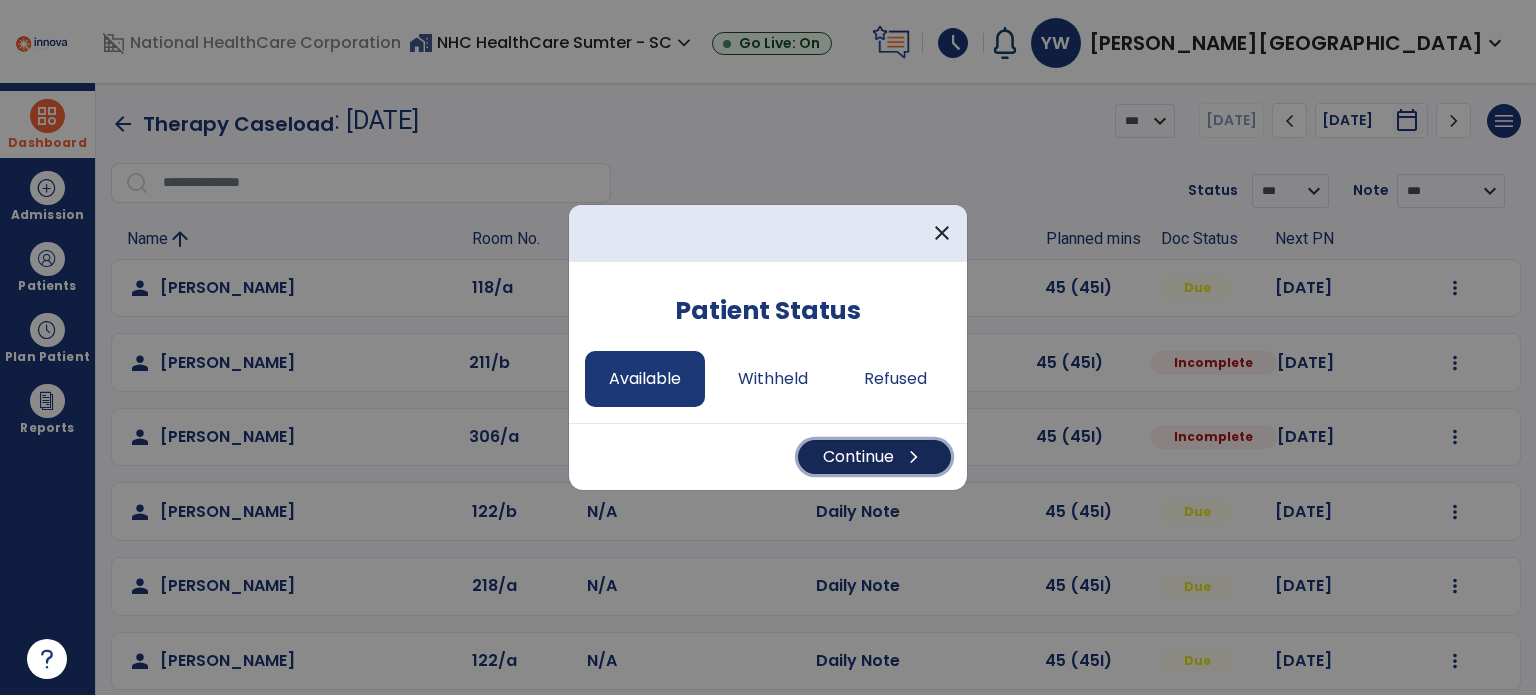 click on "Continue   chevron_right" at bounding box center [874, 457] 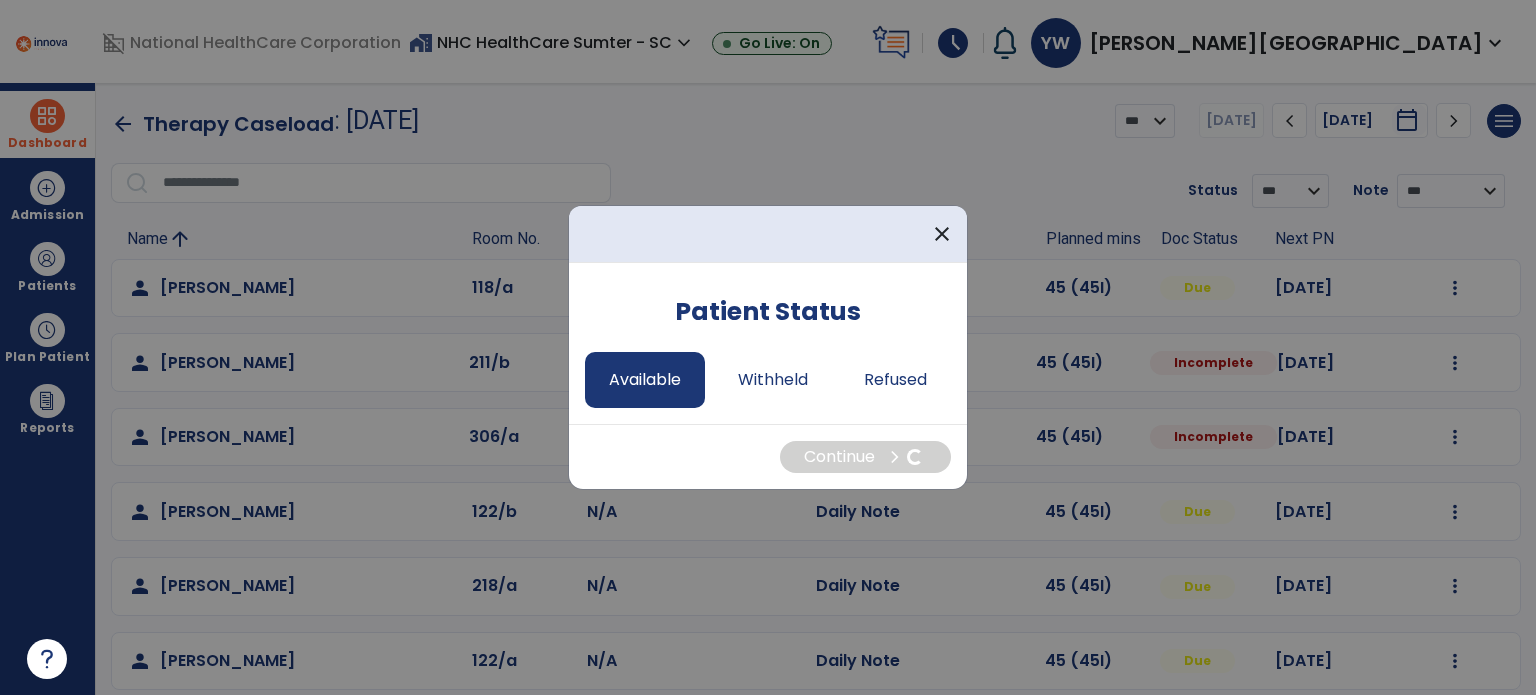 select on "*" 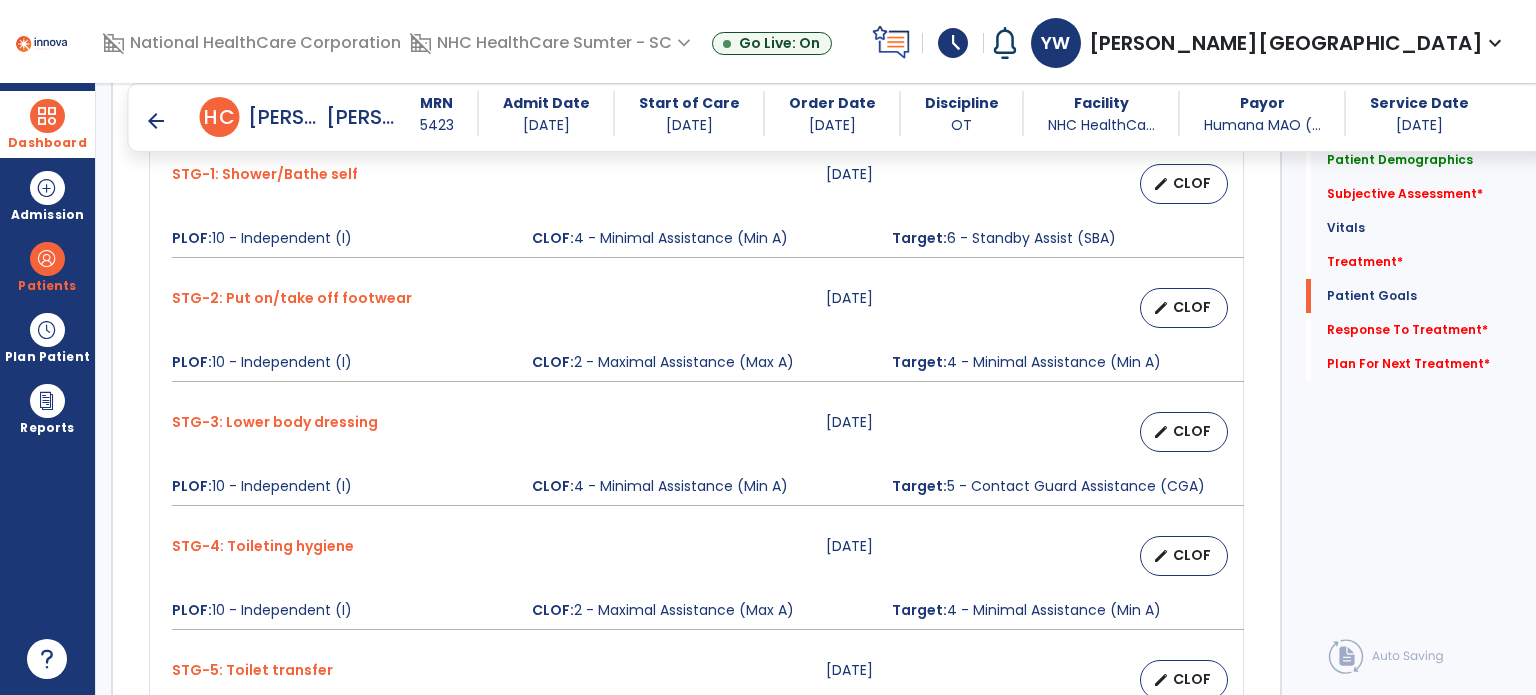 scroll, scrollTop: 1728, scrollLeft: 0, axis: vertical 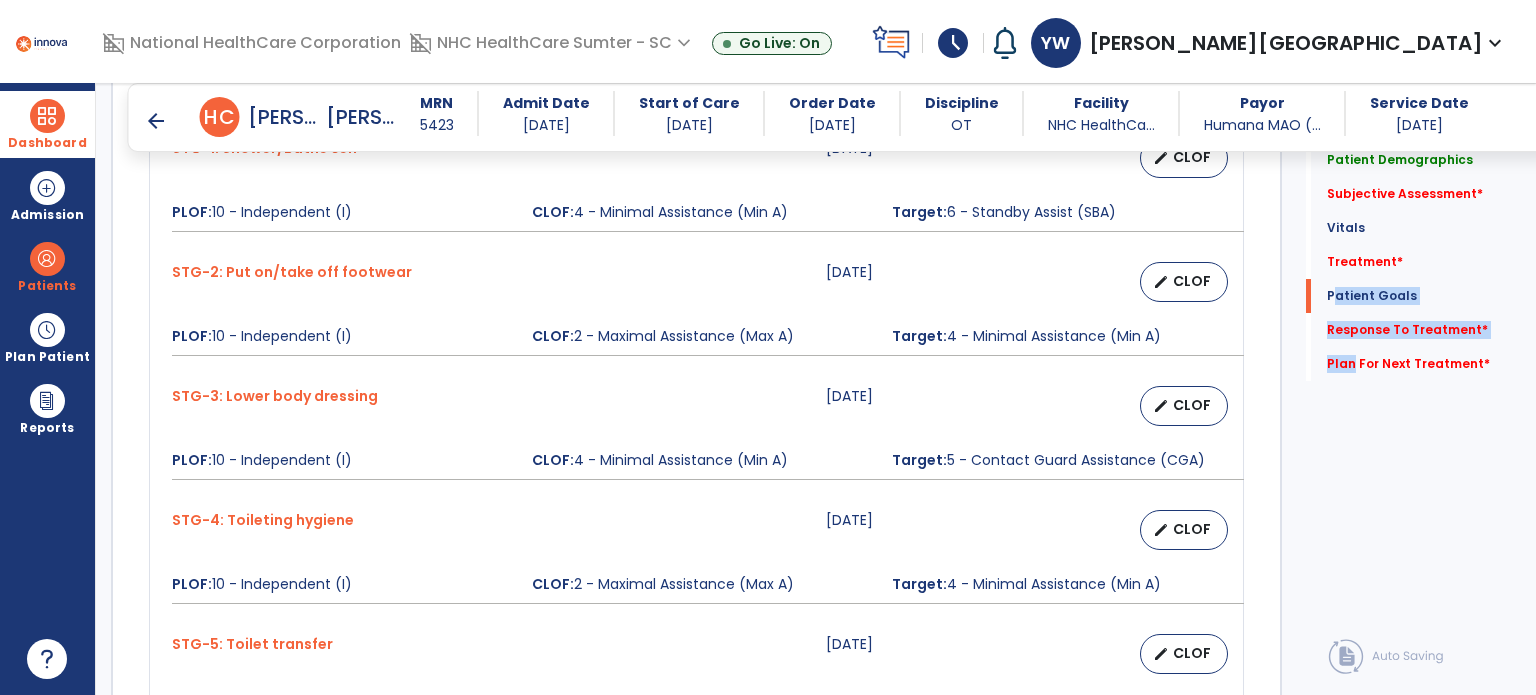 drag, startPoint x: 1304, startPoint y: 303, endPoint x: 1341, endPoint y: 435, distance: 137.08757 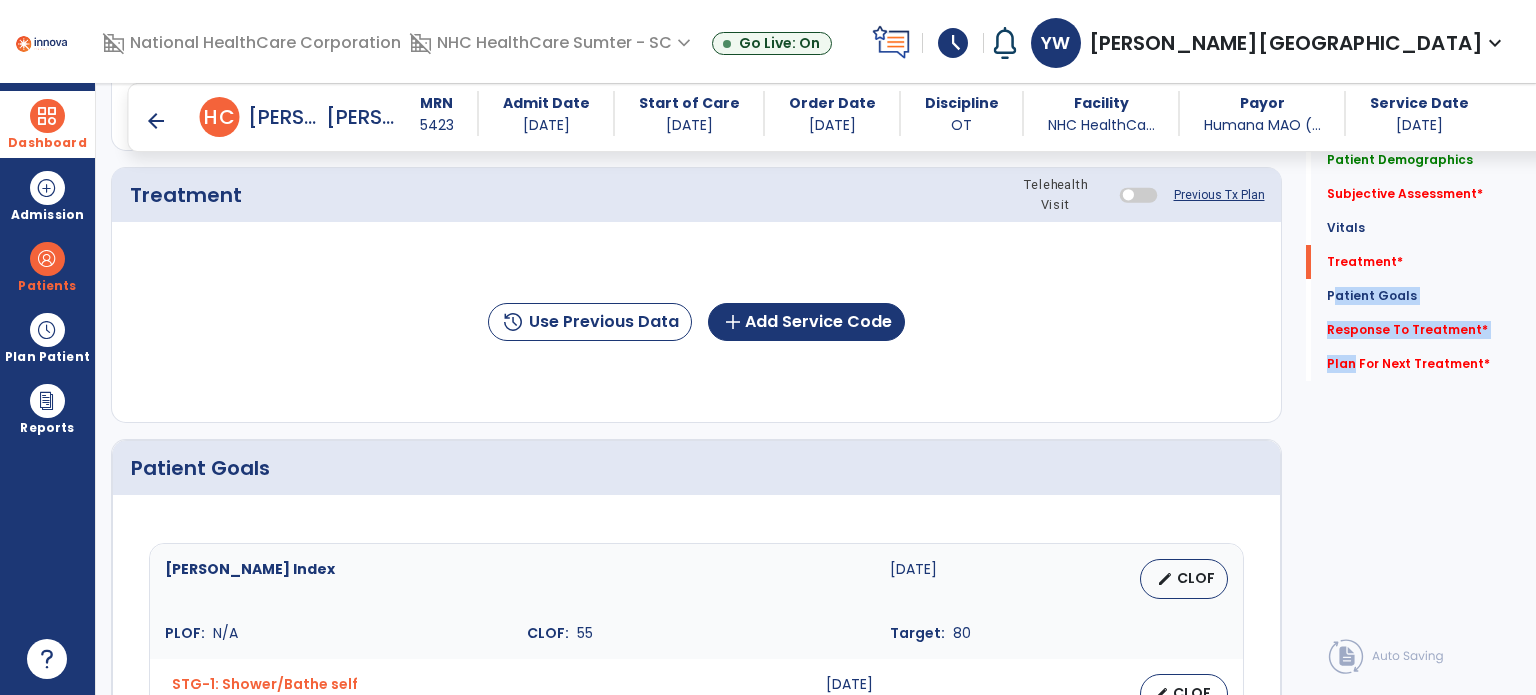 scroll, scrollTop: 1728, scrollLeft: 0, axis: vertical 